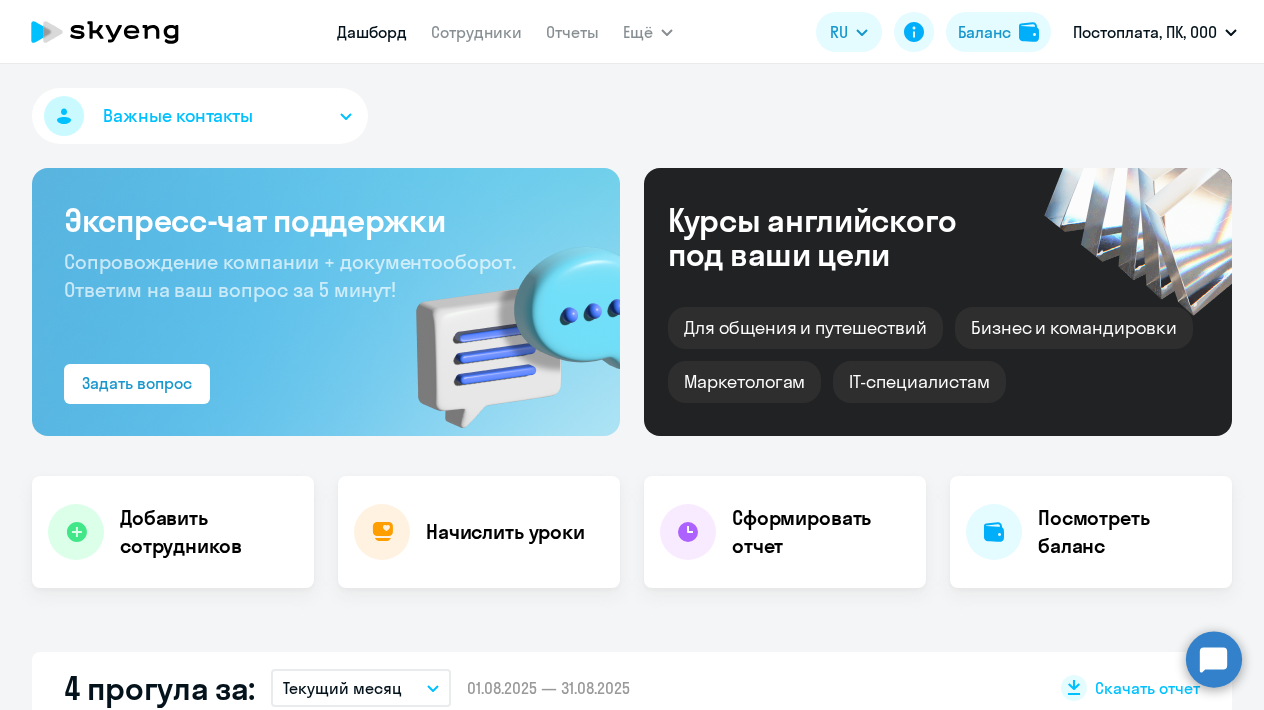 scroll, scrollTop: 0, scrollLeft: 0, axis: both 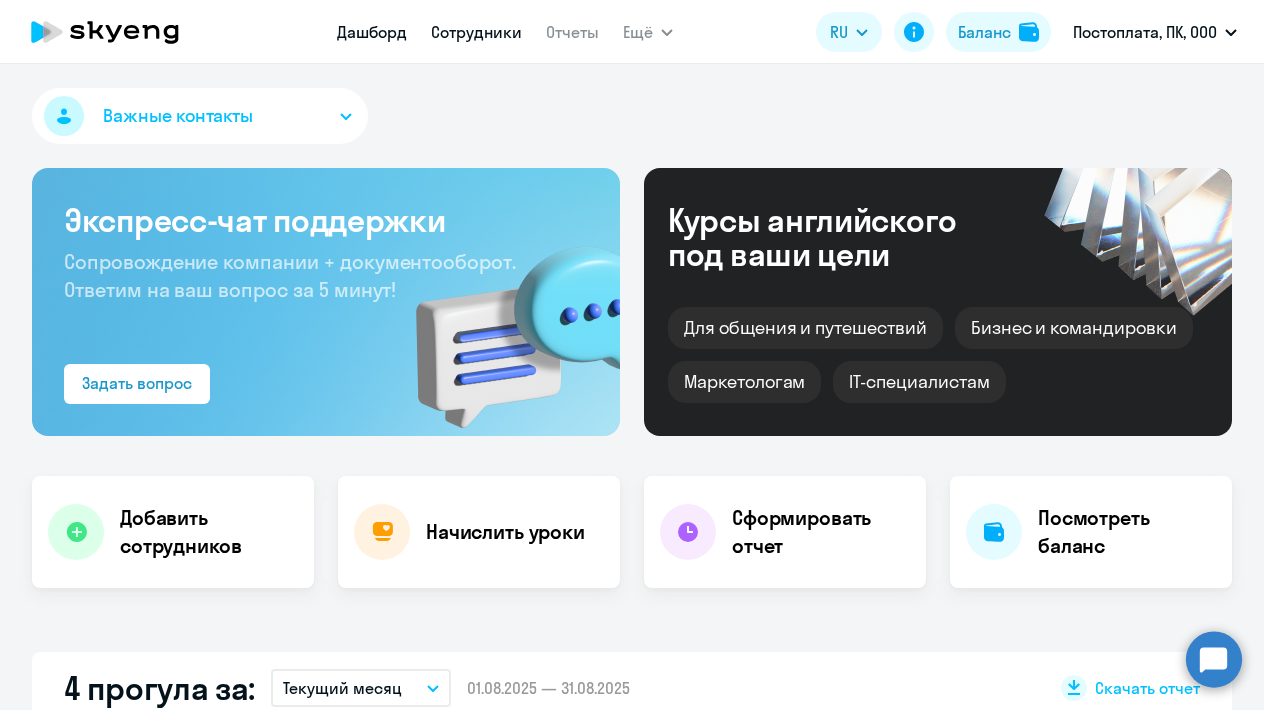 click on "Сотрудники" at bounding box center [476, 32] 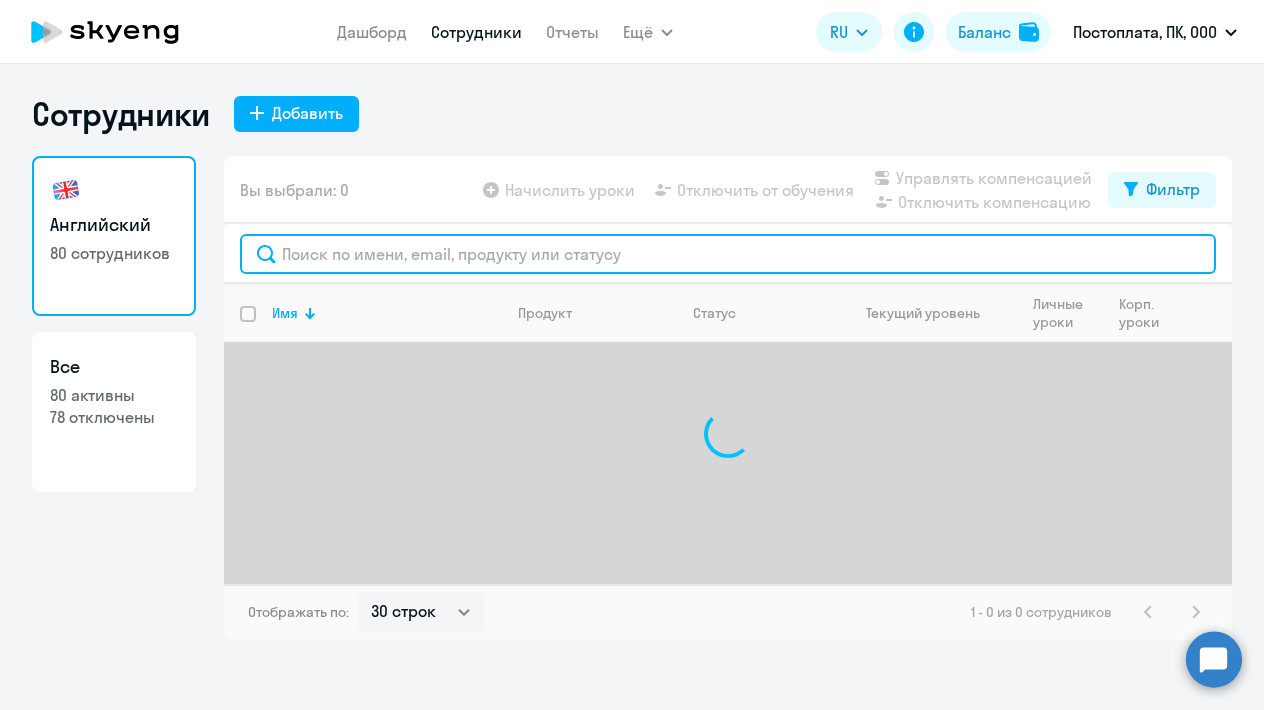 click 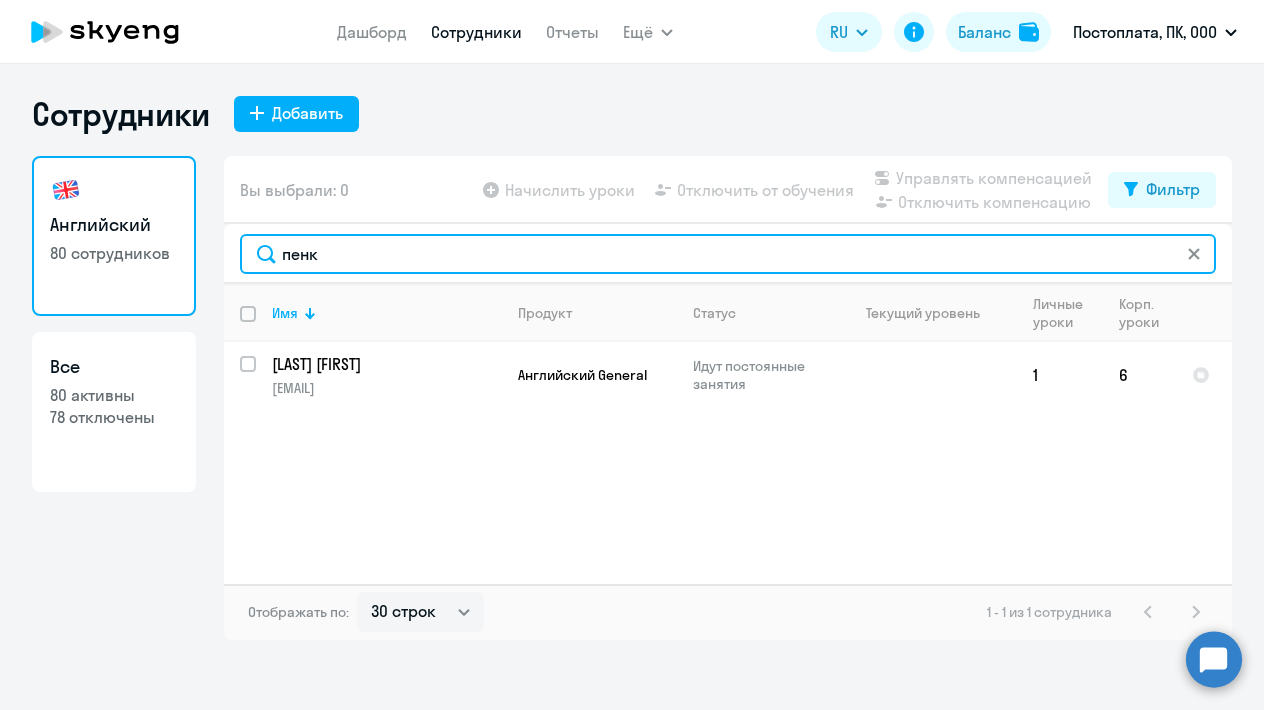 type on "пена" 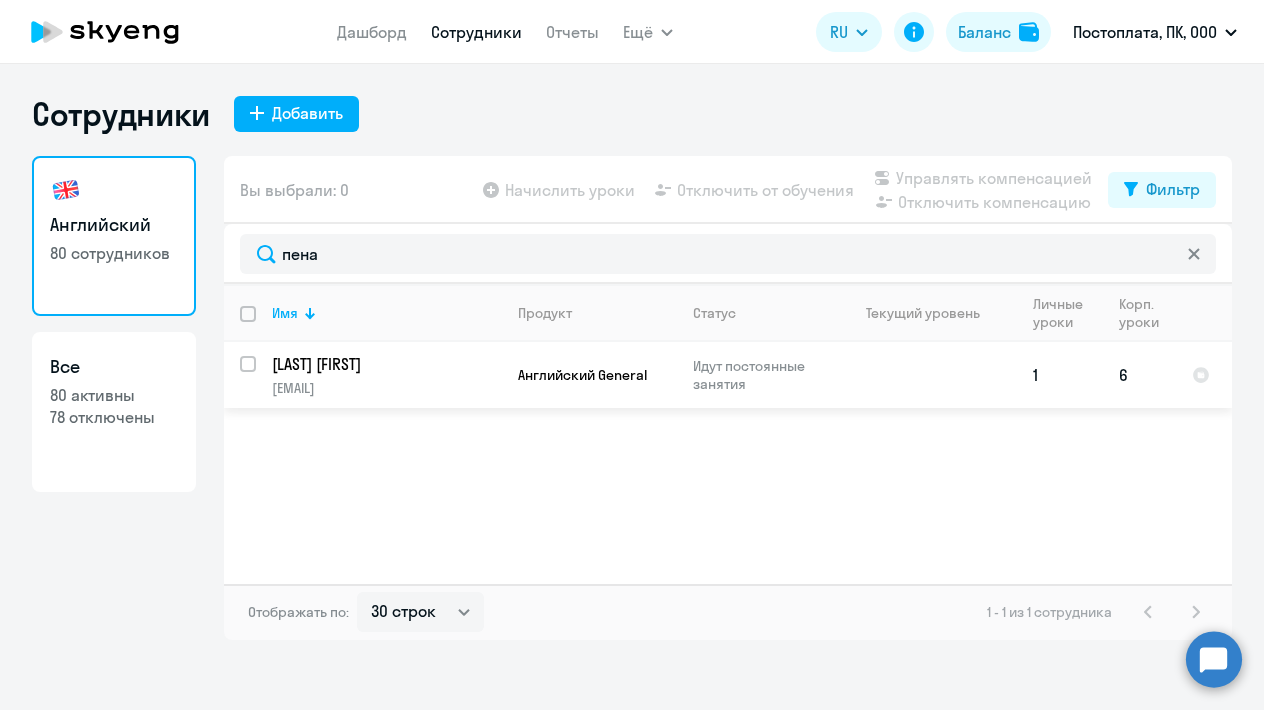 drag, startPoint x: 367, startPoint y: 260, endPoint x: 343, endPoint y: 362, distance: 104.78549 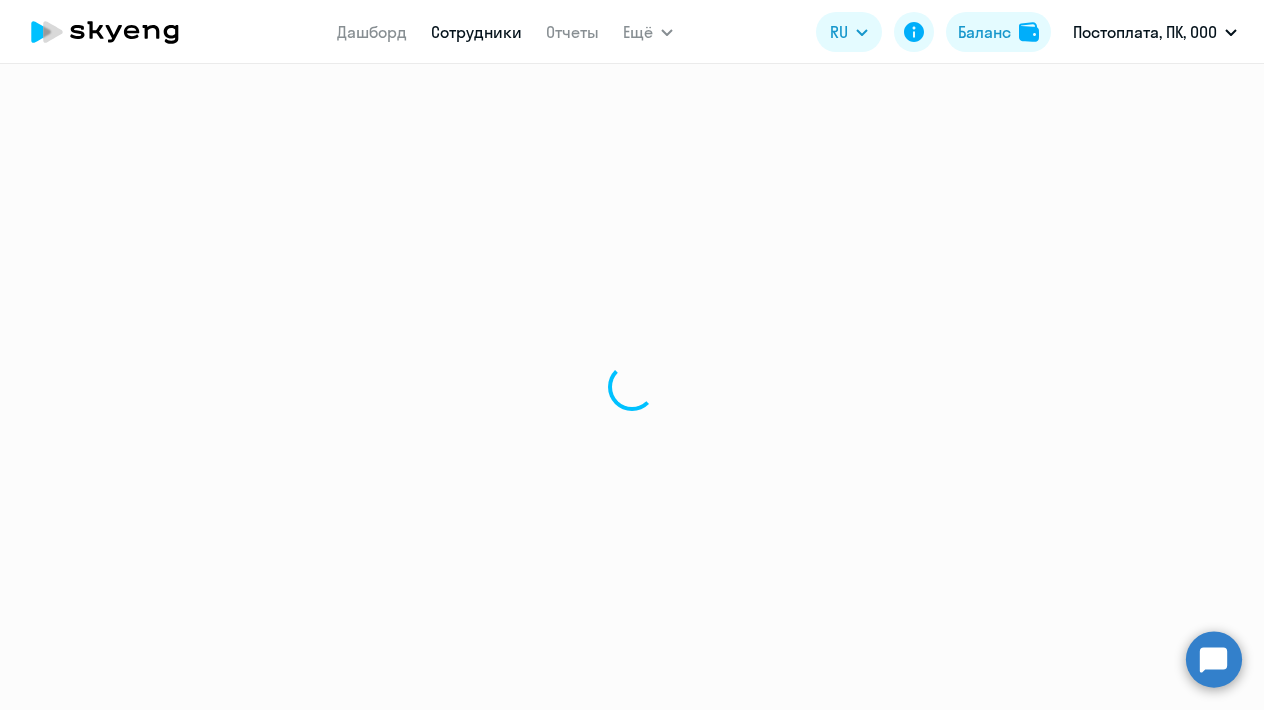 select on "english" 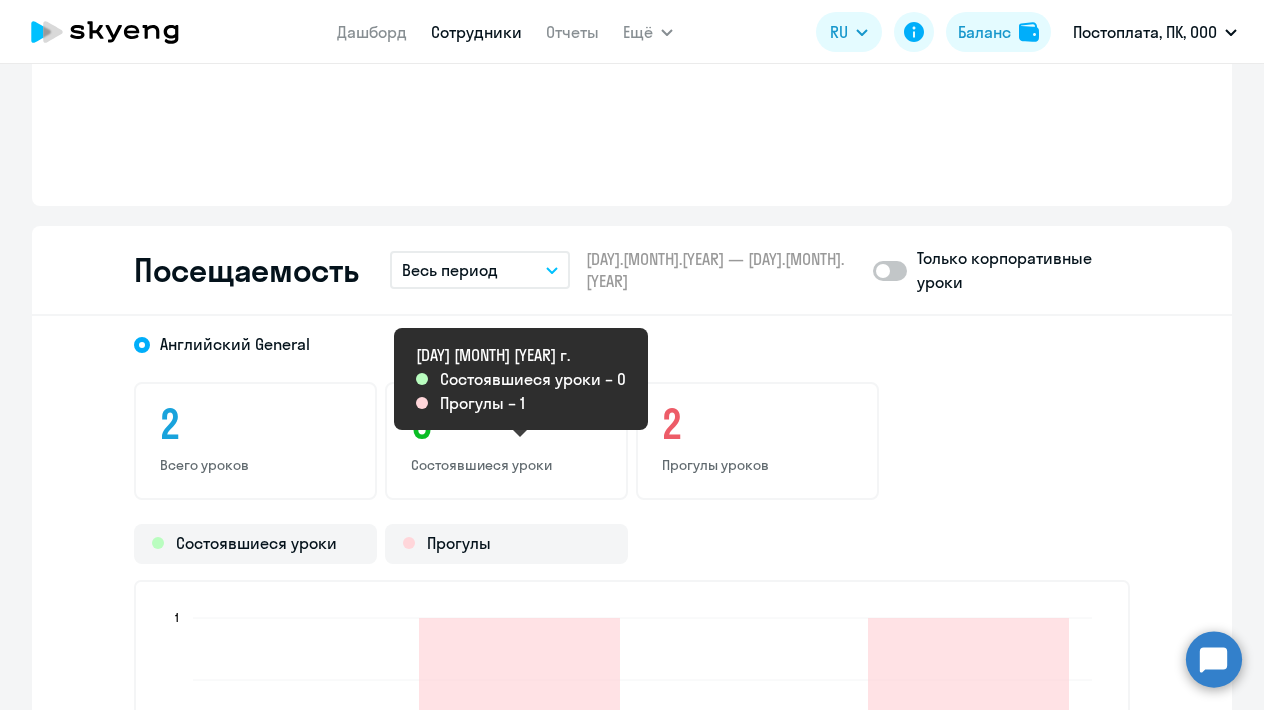 scroll, scrollTop: 1930, scrollLeft: 0, axis: vertical 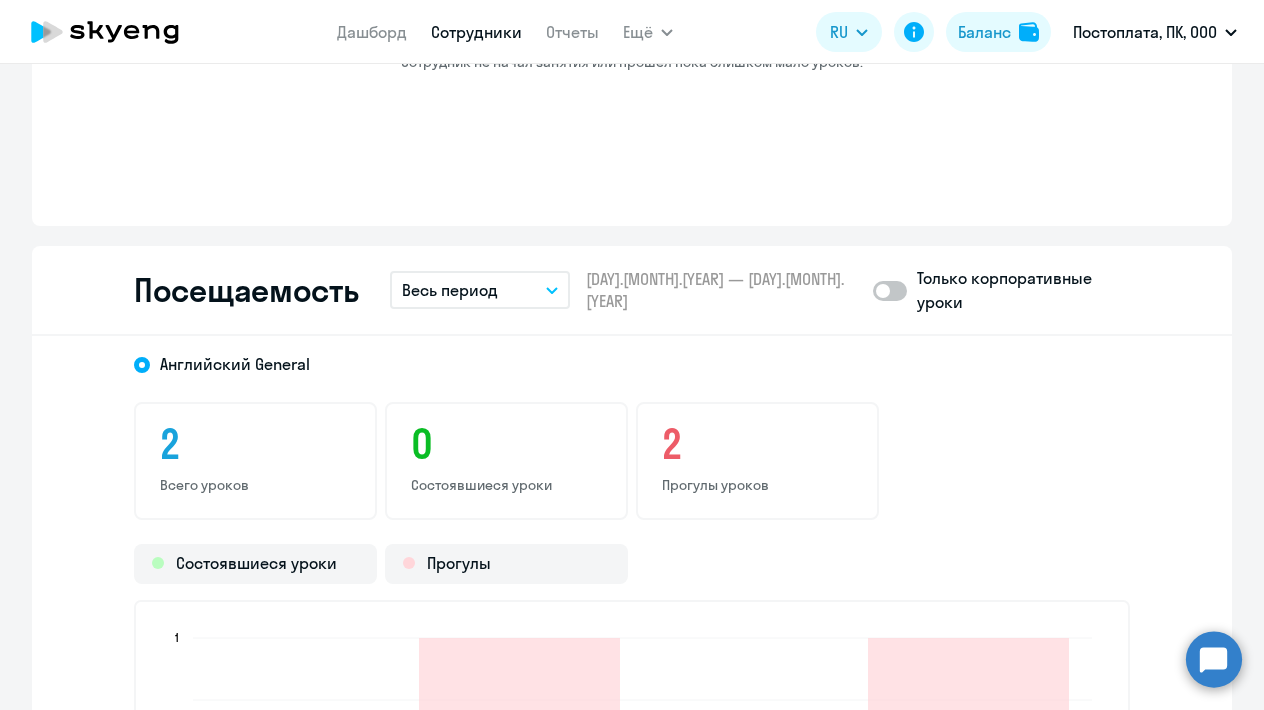 click 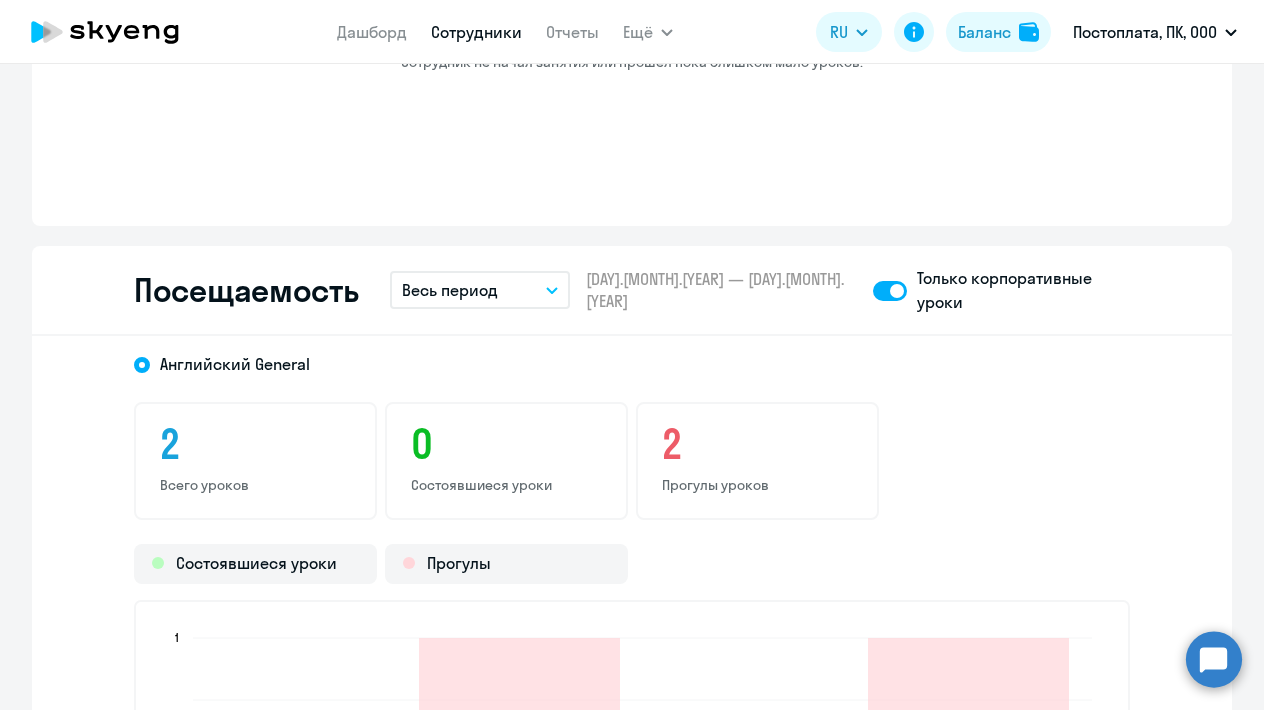 click on "Весь период" at bounding box center [480, 290] 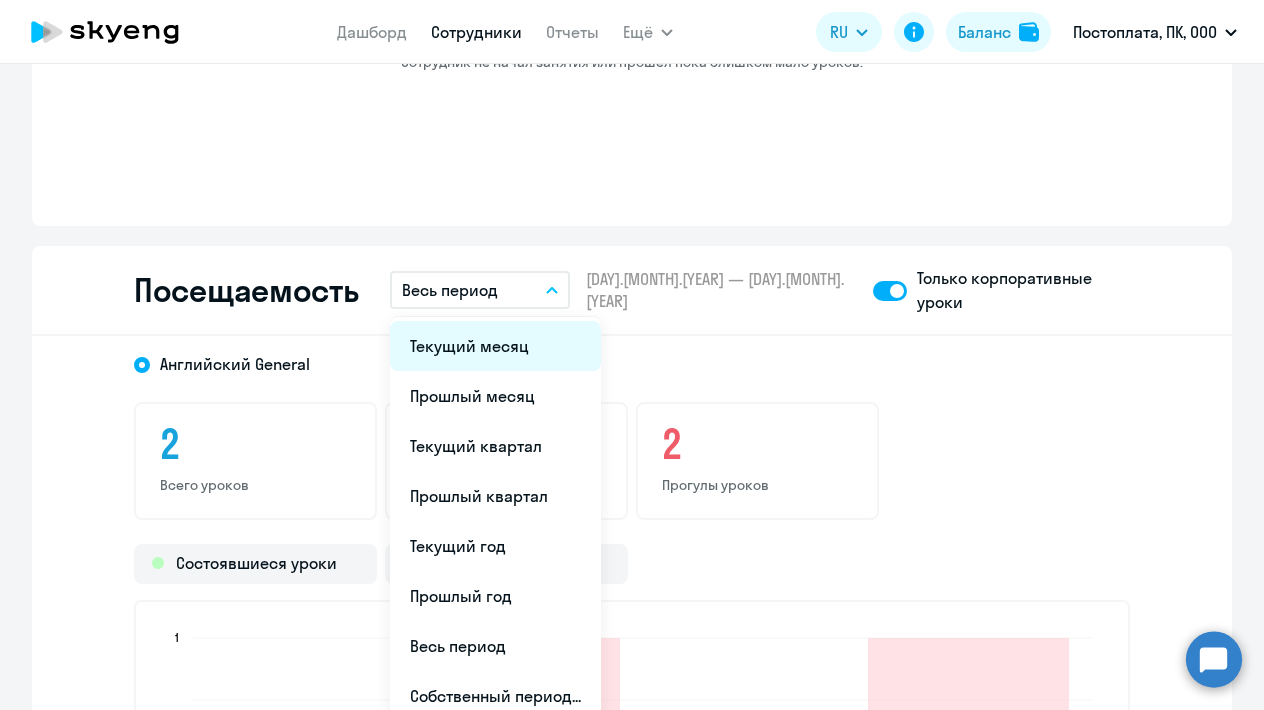 click on "Текущий месяц" at bounding box center [495, 346] 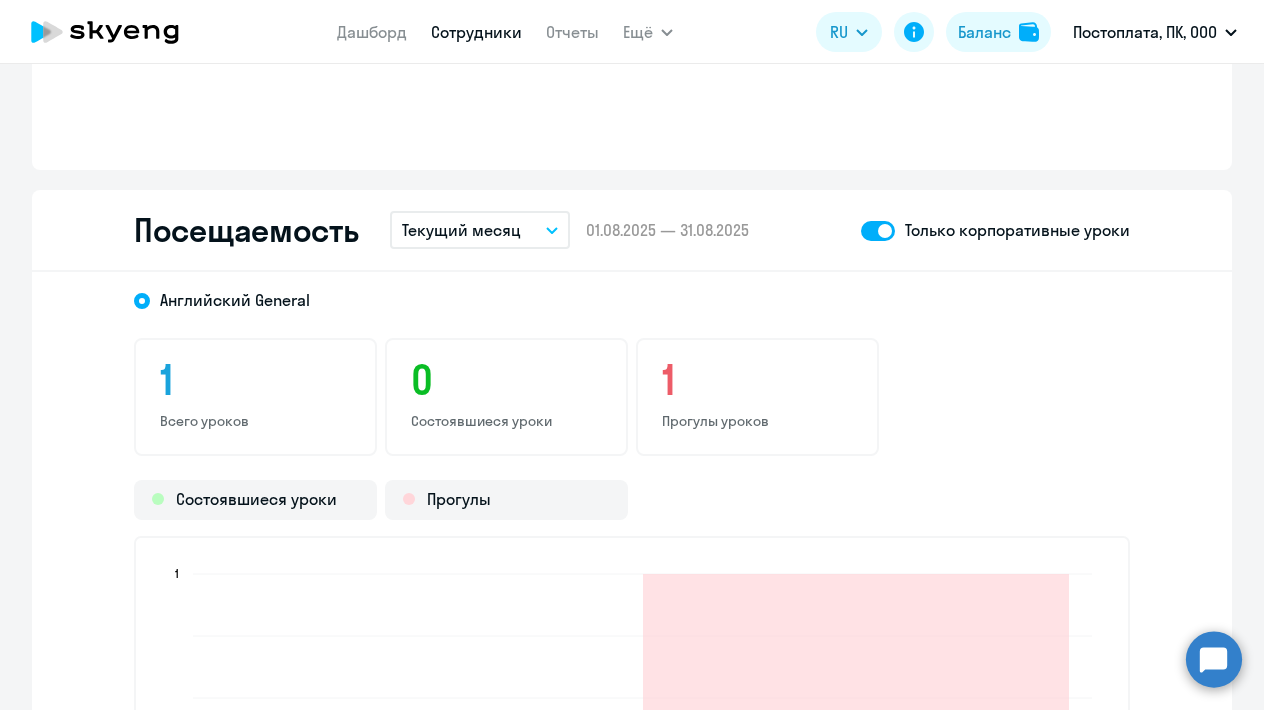 scroll, scrollTop: 1954, scrollLeft: 0, axis: vertical 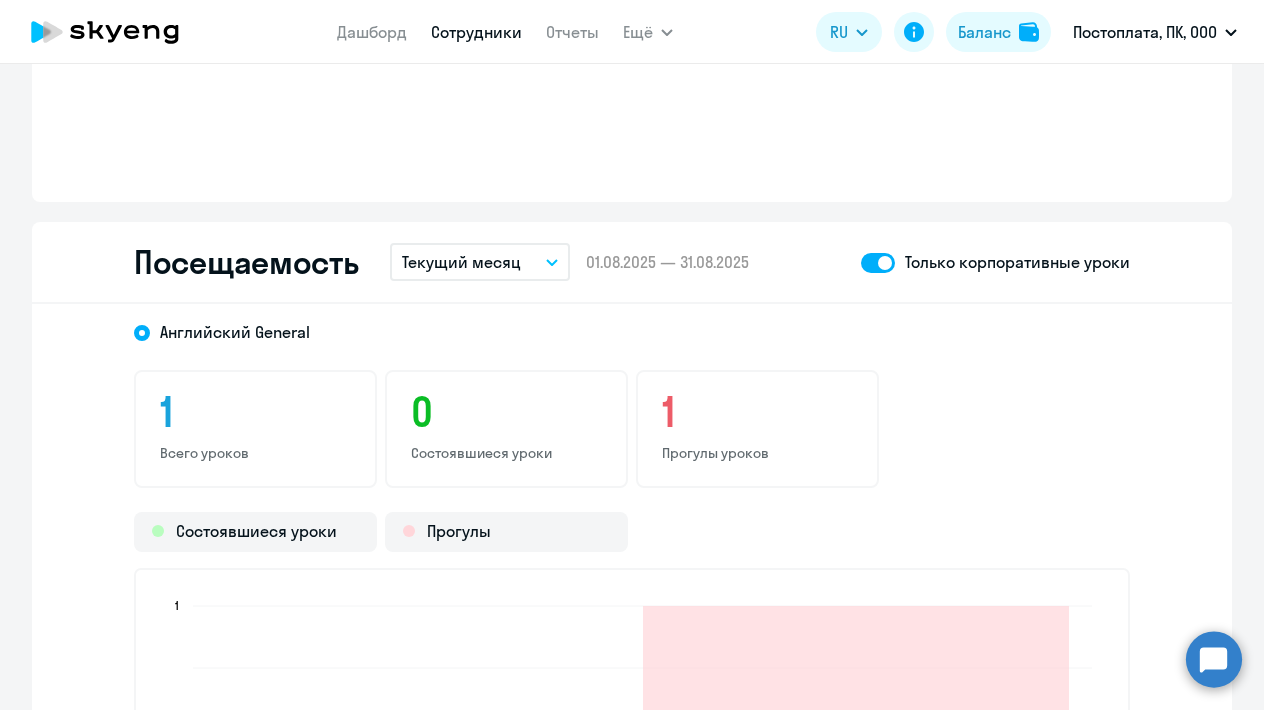 click on "Текущий месяц" at bounding box center (480, 262) 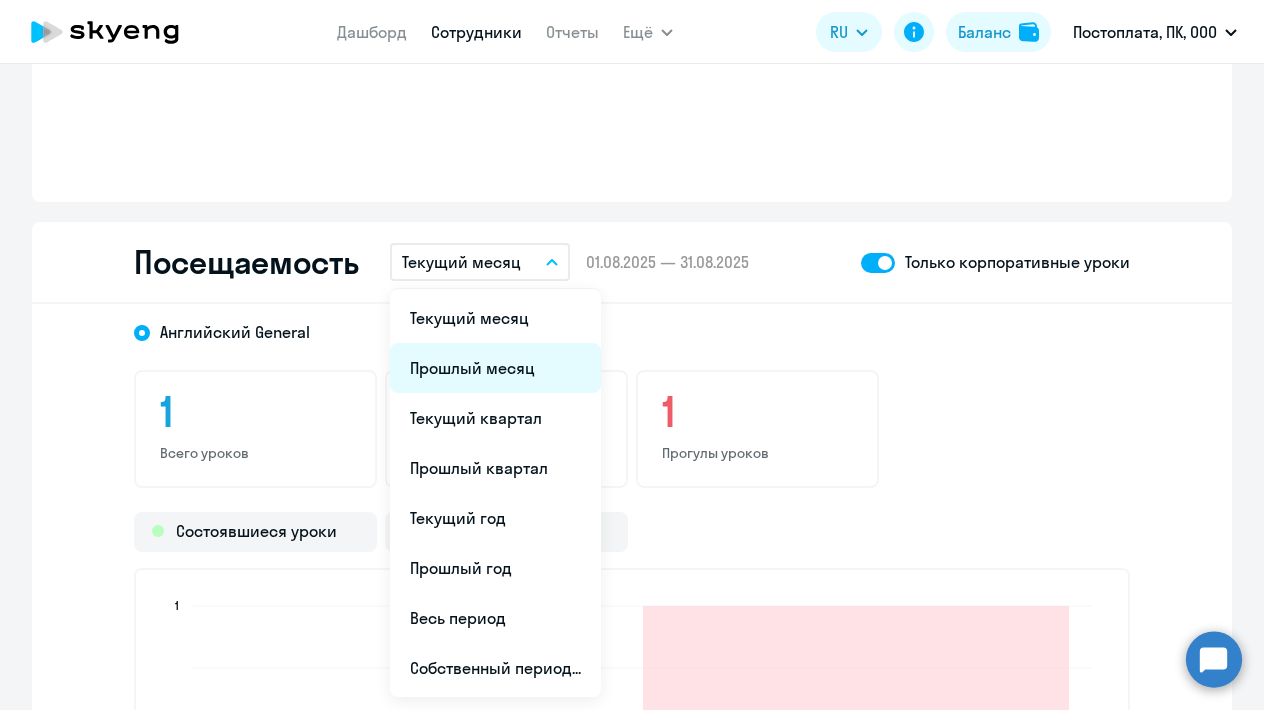 click on "Прошлый месяц" at bounding box center [495, 368] 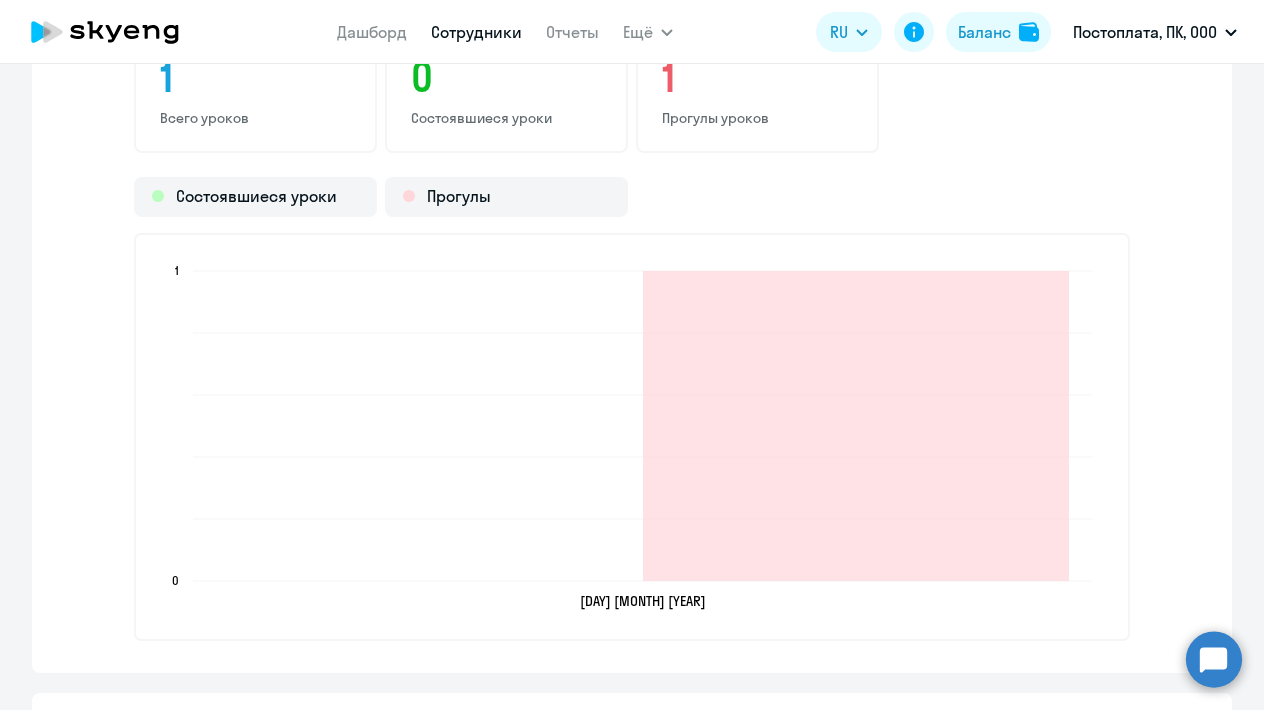 scroll, scrollTop: 2292, scrollLeft: 0, axis: vertical 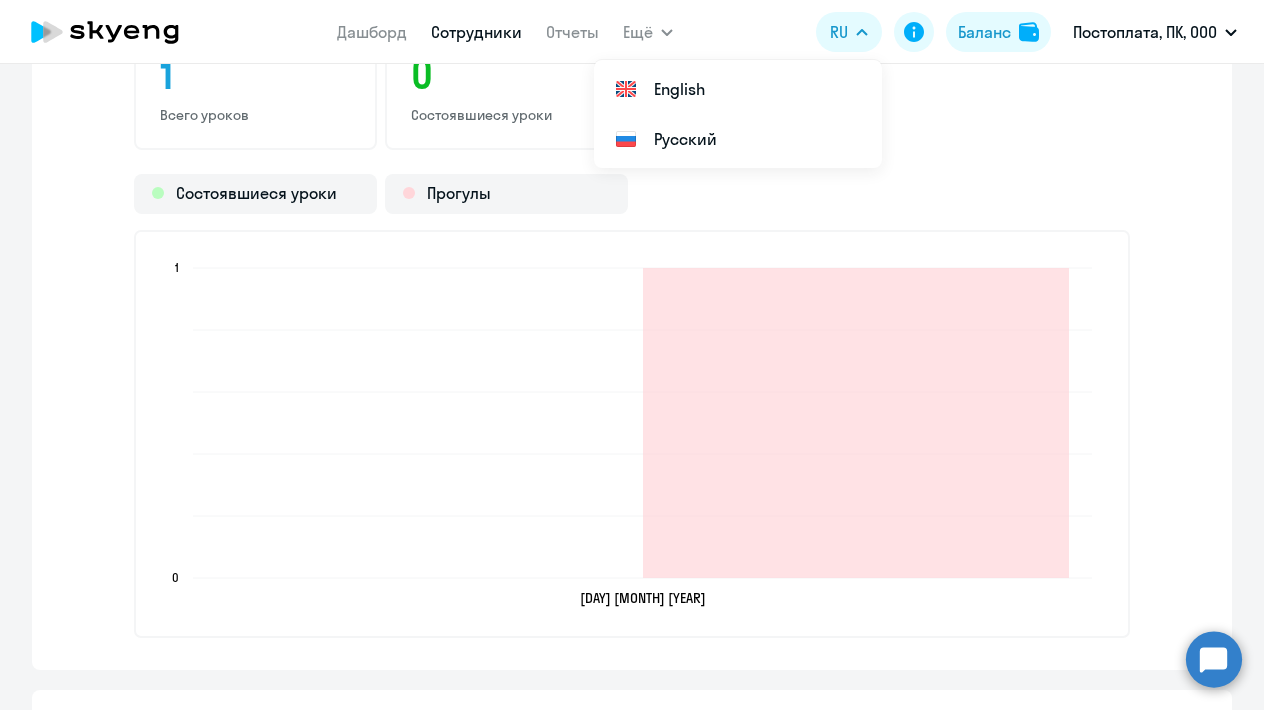 click on "Дашборд
Сотрудники
Отчеты
Ещё
Дашборд Сотрудники Отчеты Начислить уроки Документооборот Все продукты  RU
English Русский
Баланс   Постоплата, ПК, ООО" at bounding box center [632, 32] 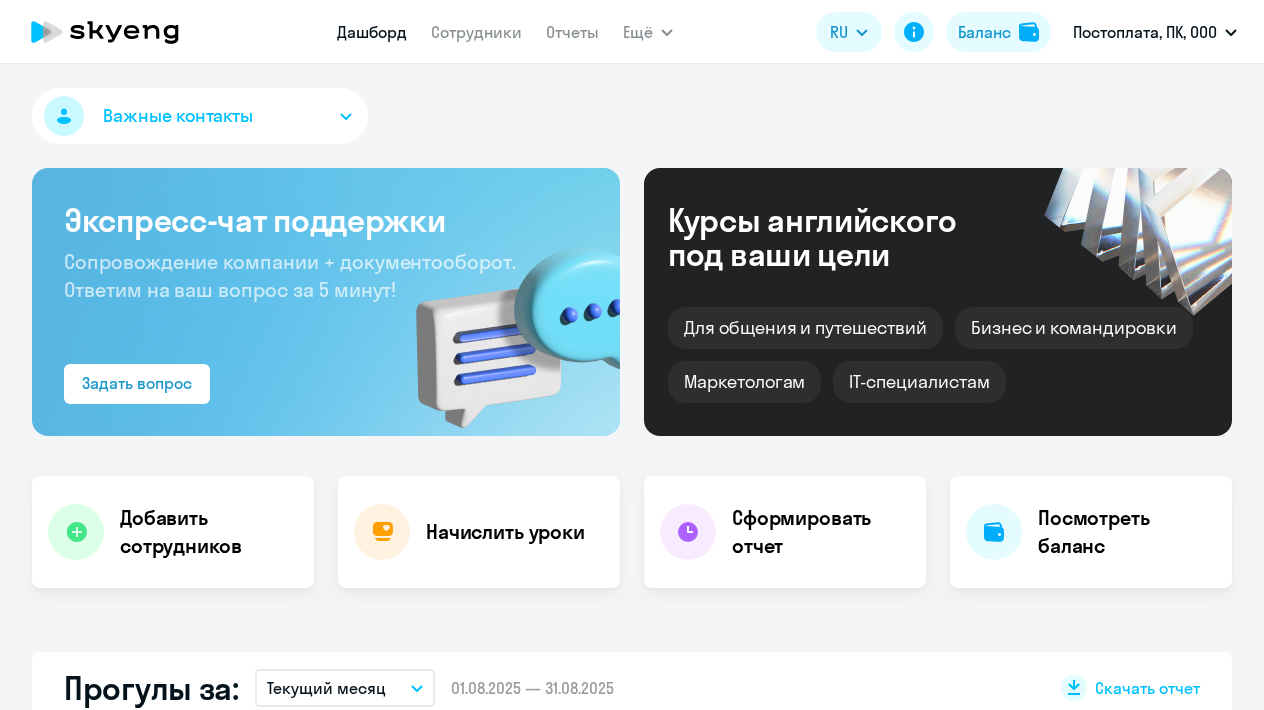 scroll, scrollTop: 0, scrollLeft: 0, axis: both 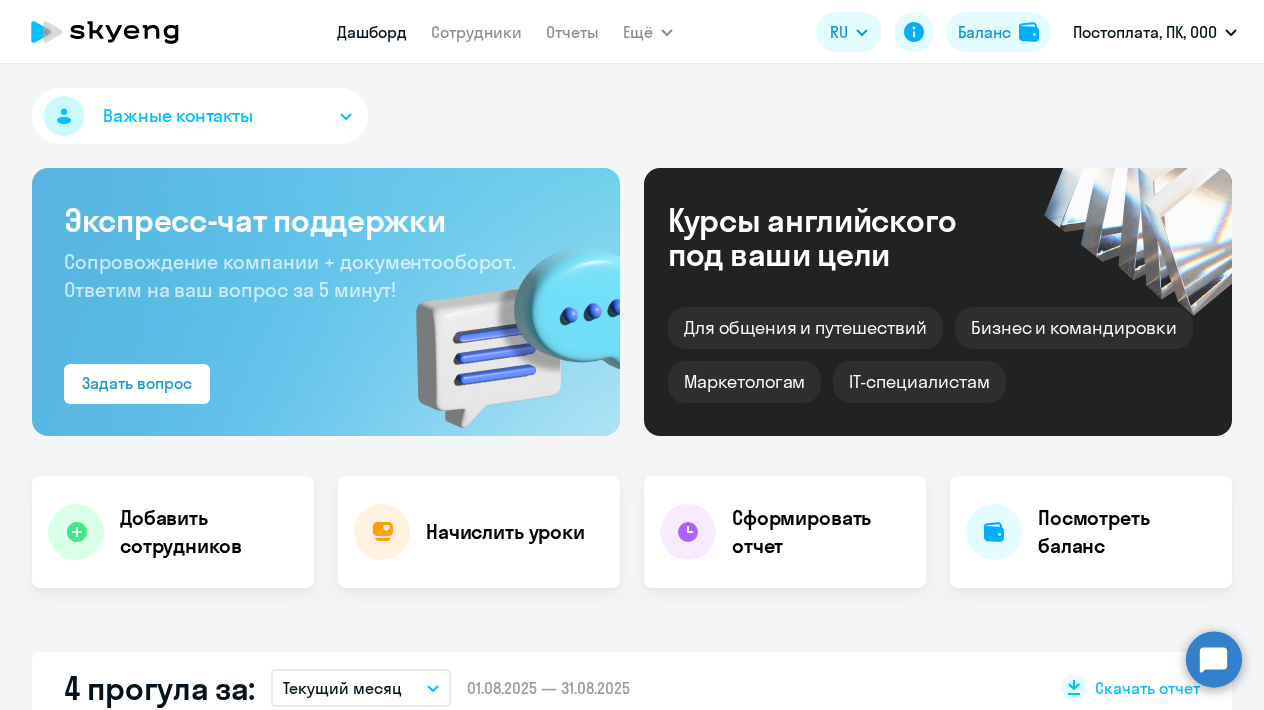 select on "30" 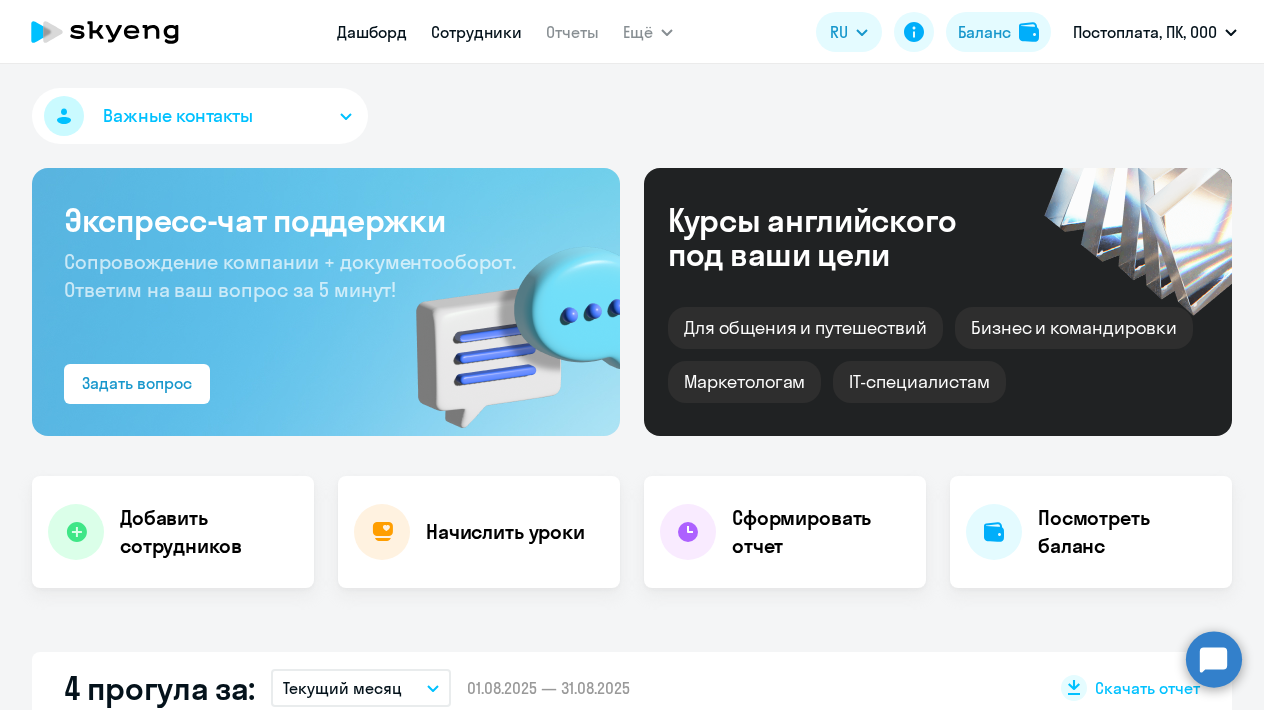 click on "Сотрудники" at bounding box center (476, 32) 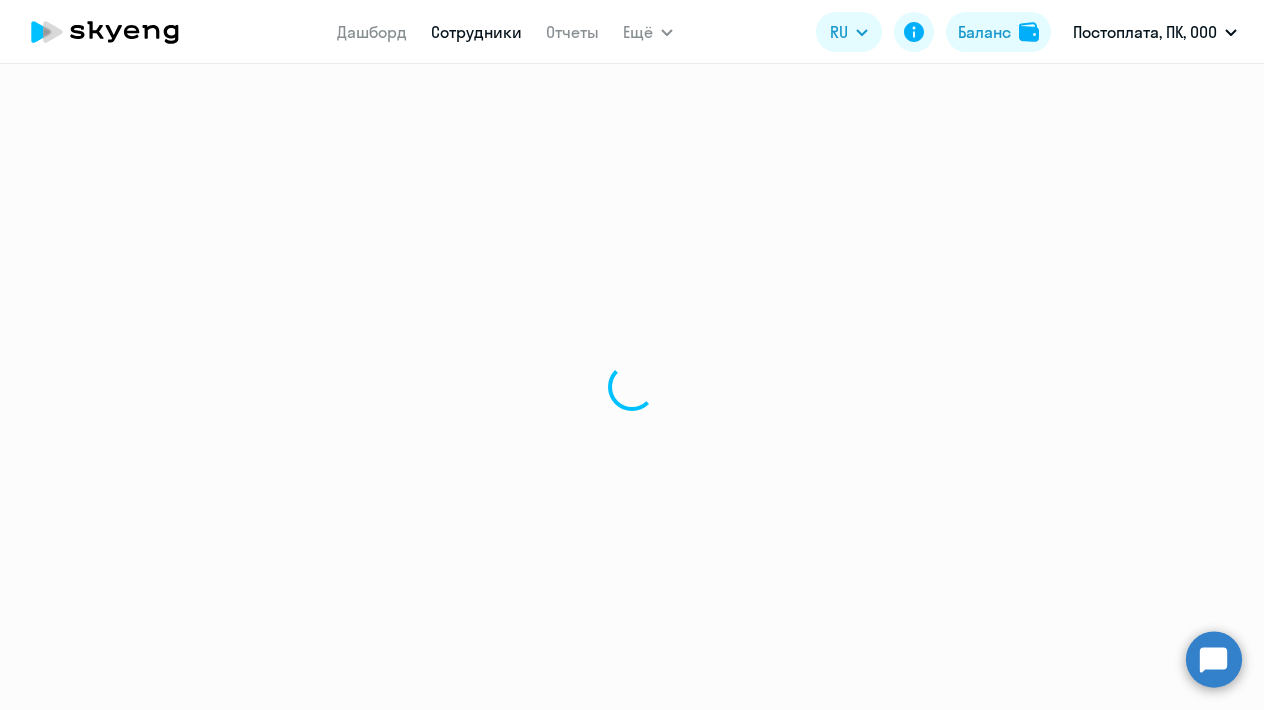select on "30" 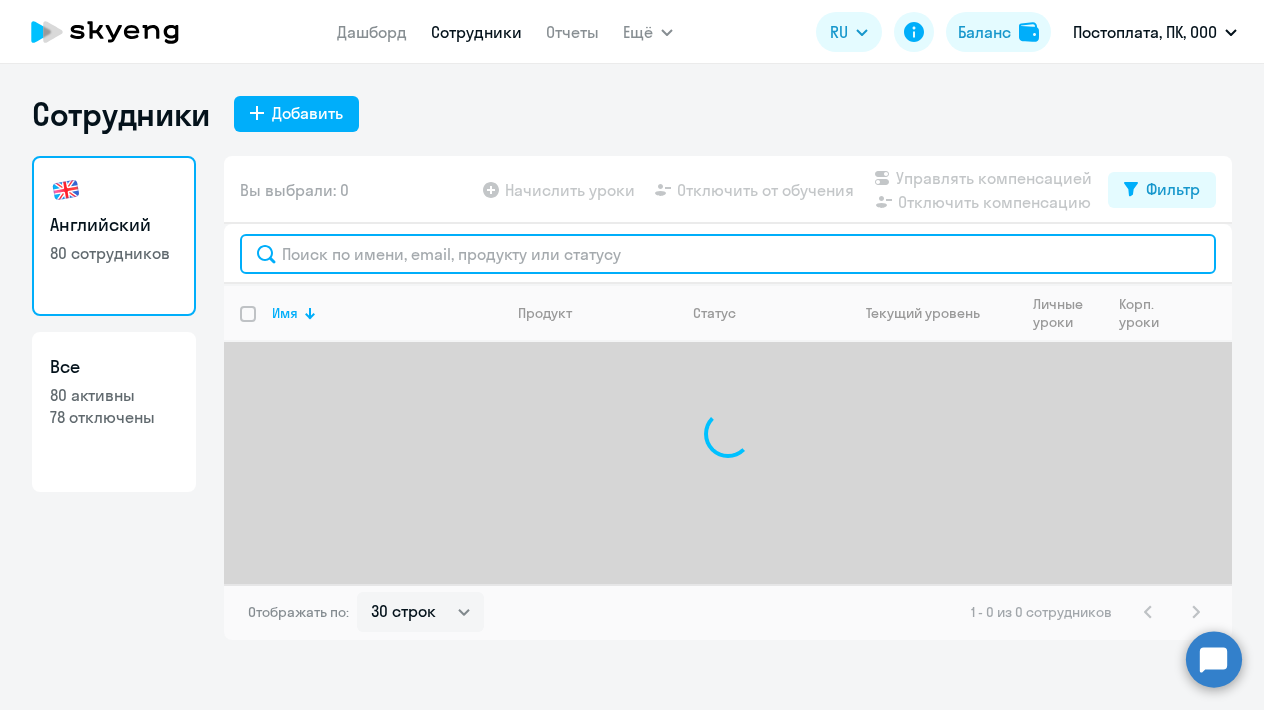 click 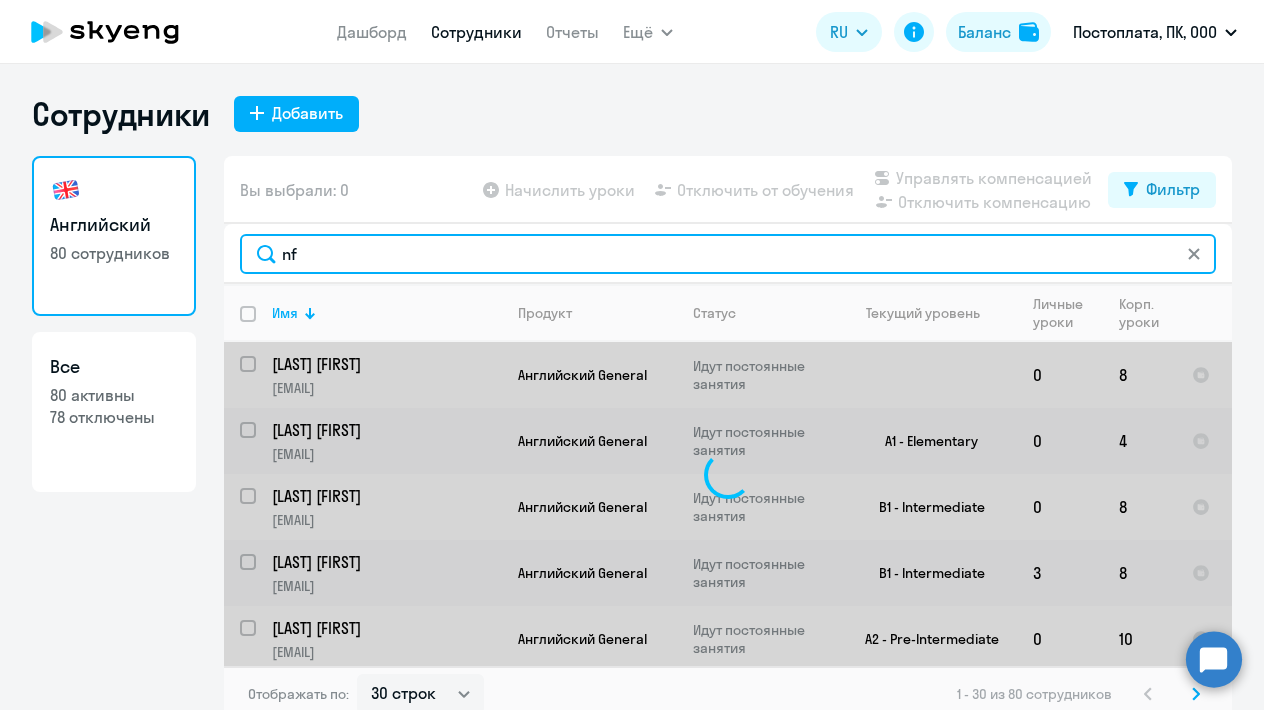 type on "n" 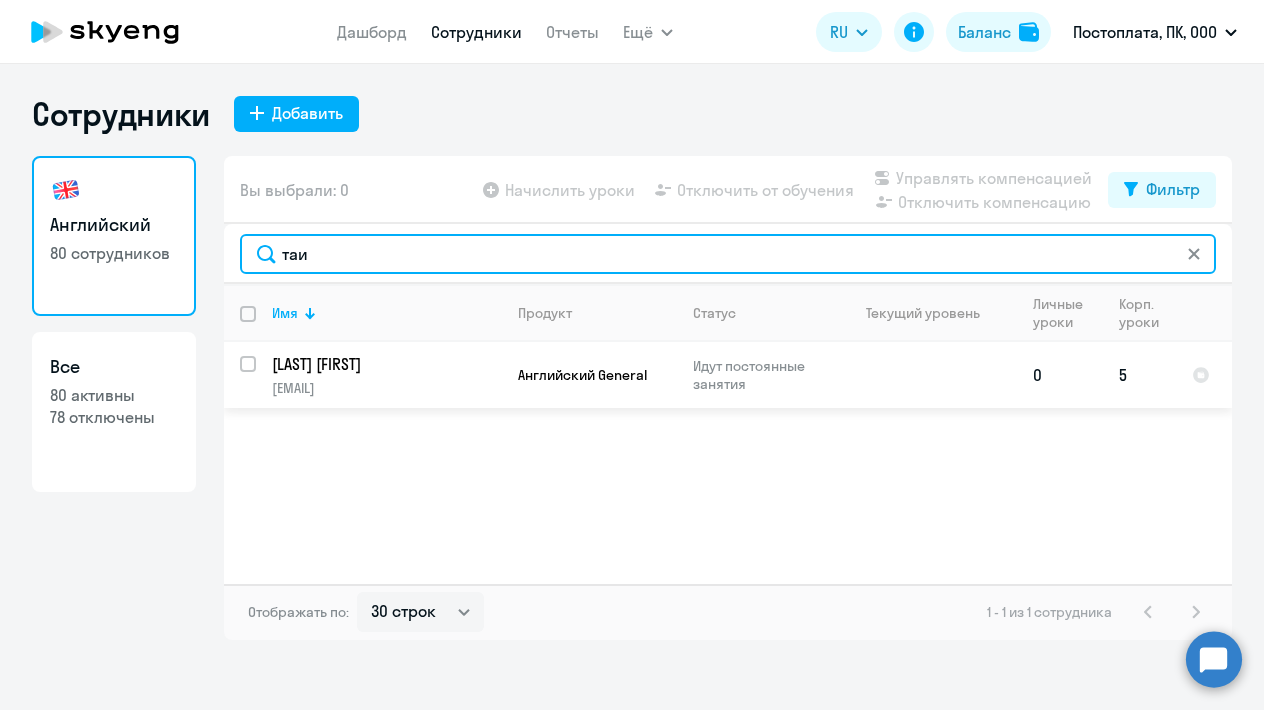 type on "таи" 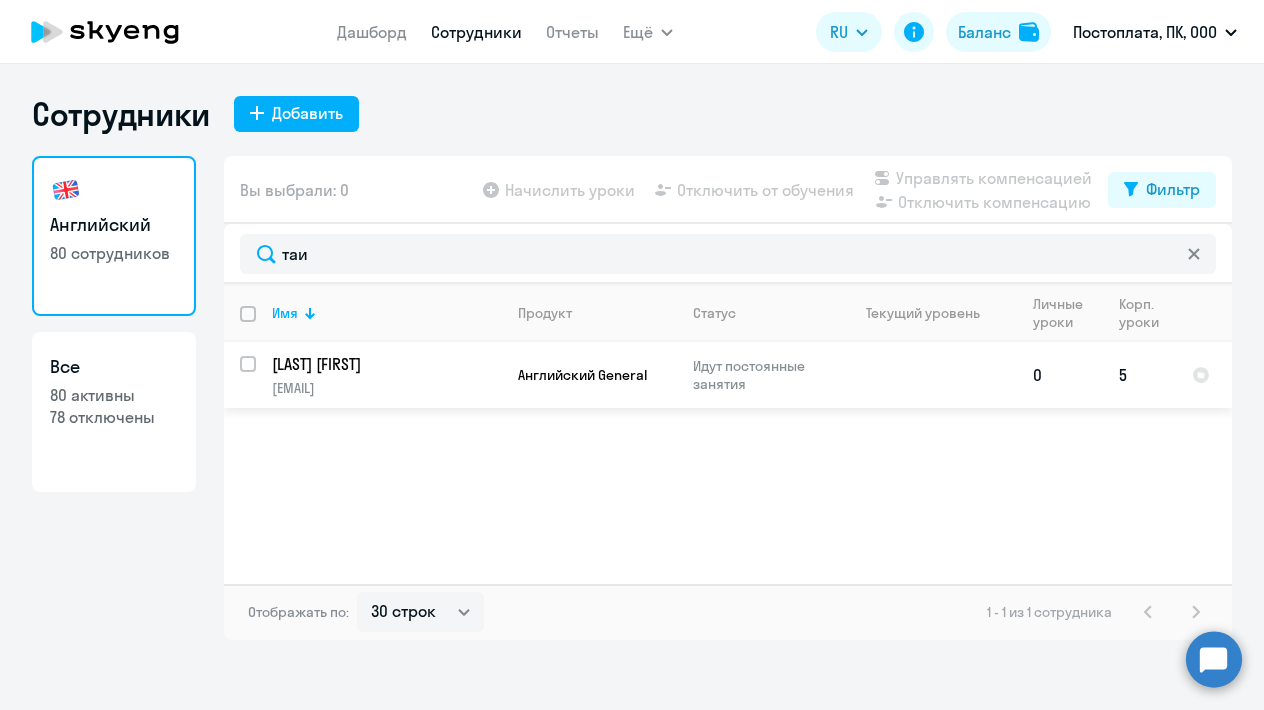 click on "[LAST] [FIRST]" 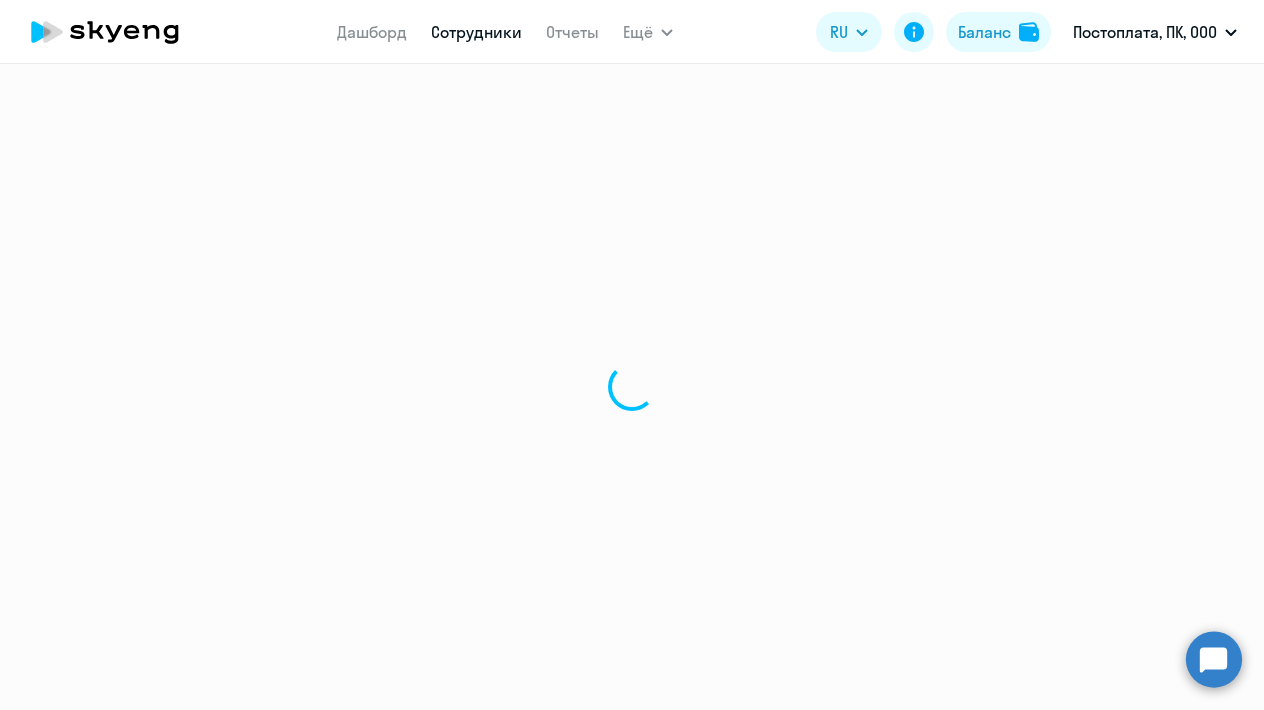 select on "english" 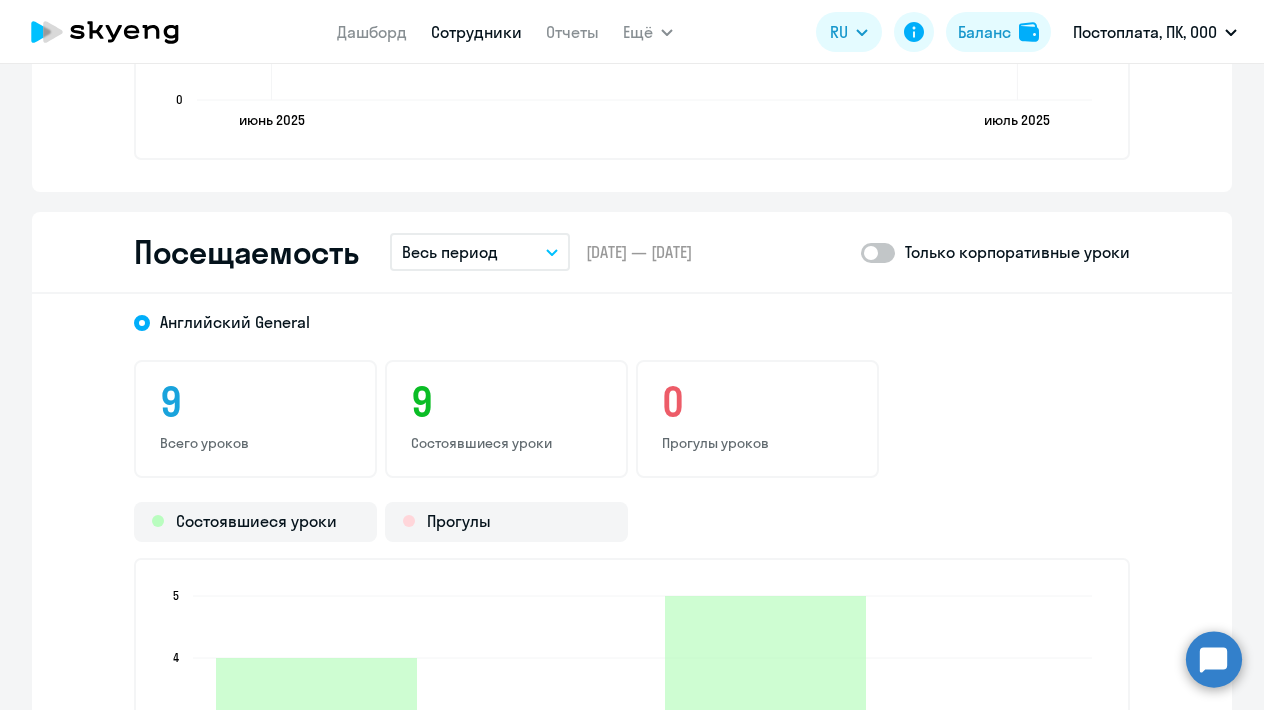scroll, scrollTop: 2256, scrollLeft: 0, axis: vertical 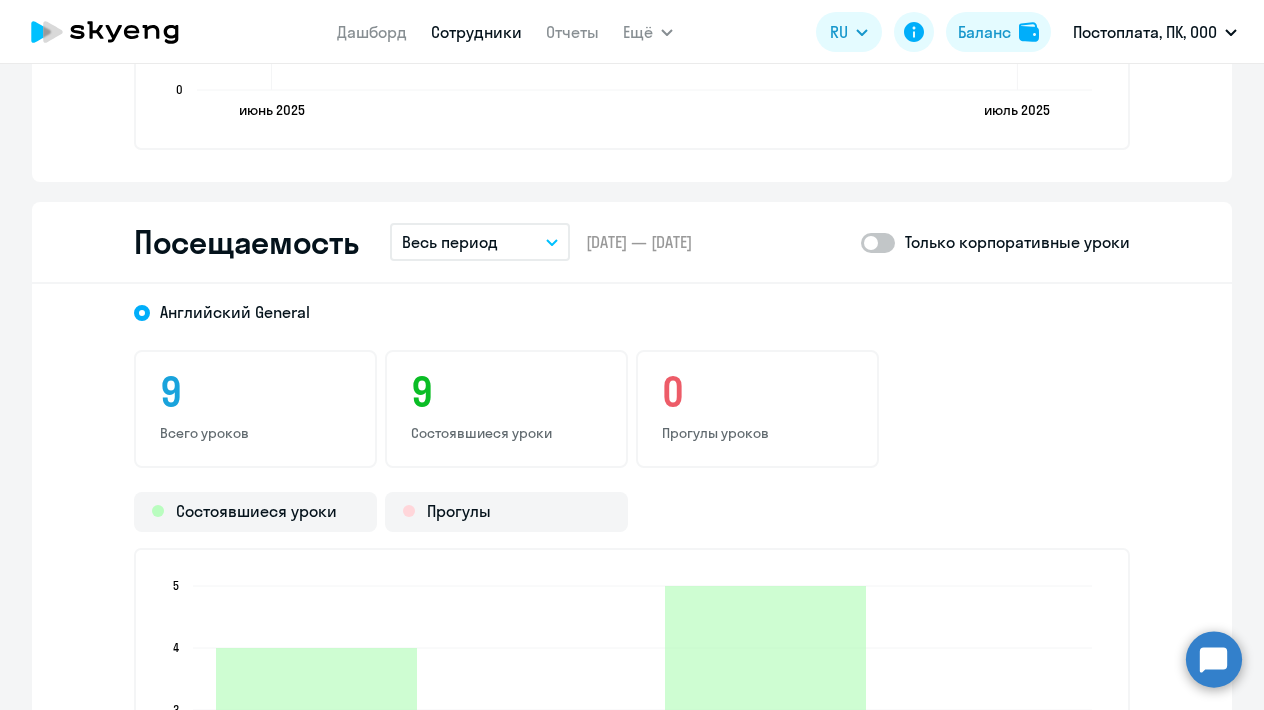 click 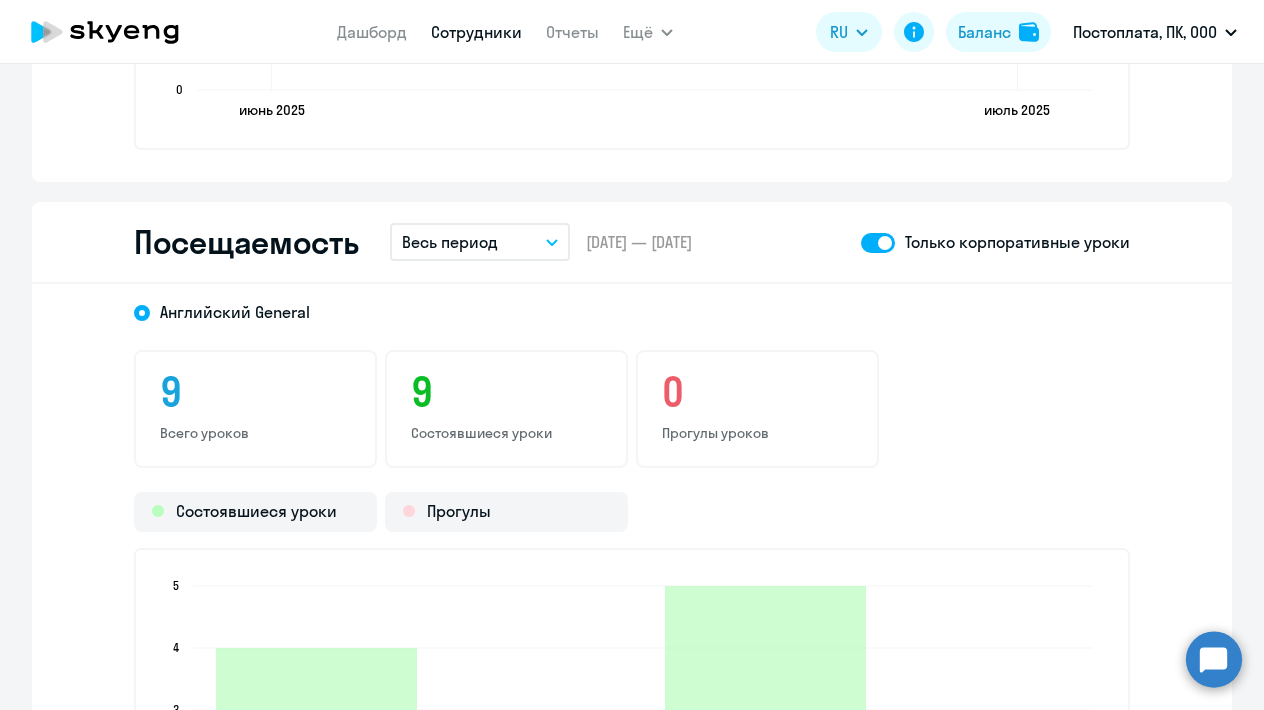 click on "Весь период" at bounding box center (480, 242) 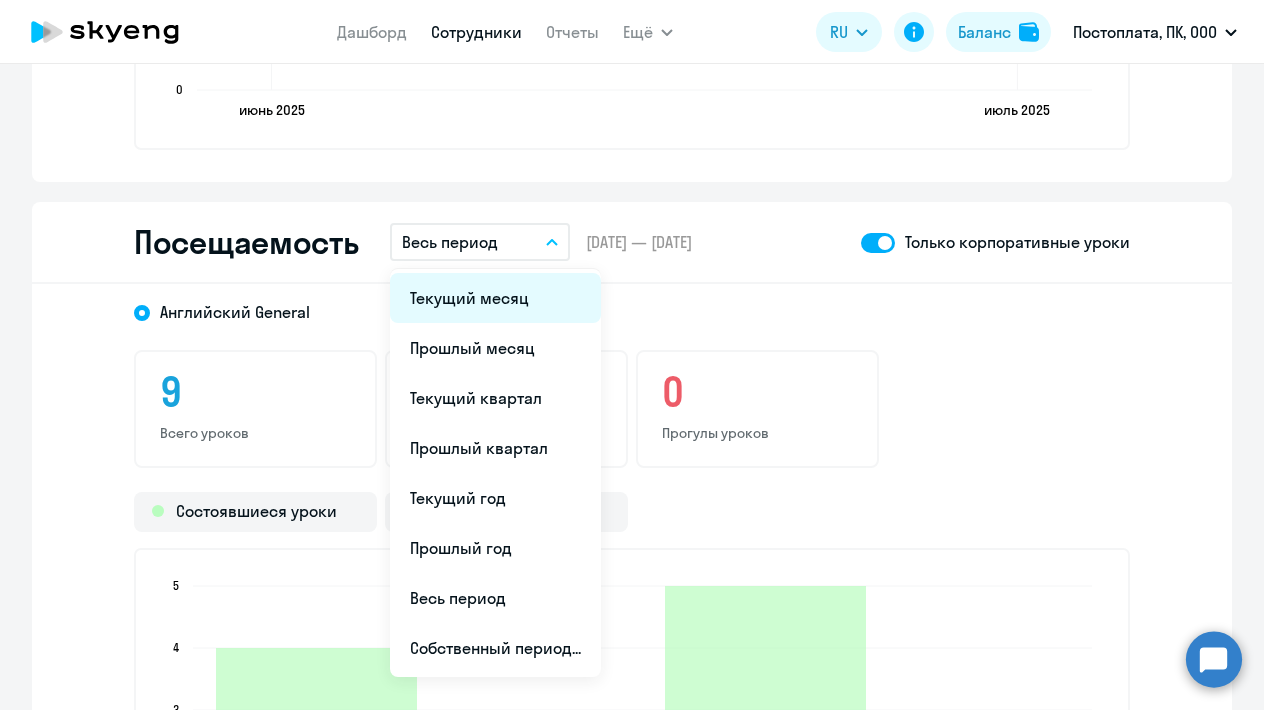 click on "Текущий месяц" at bounding box center [495, 298] 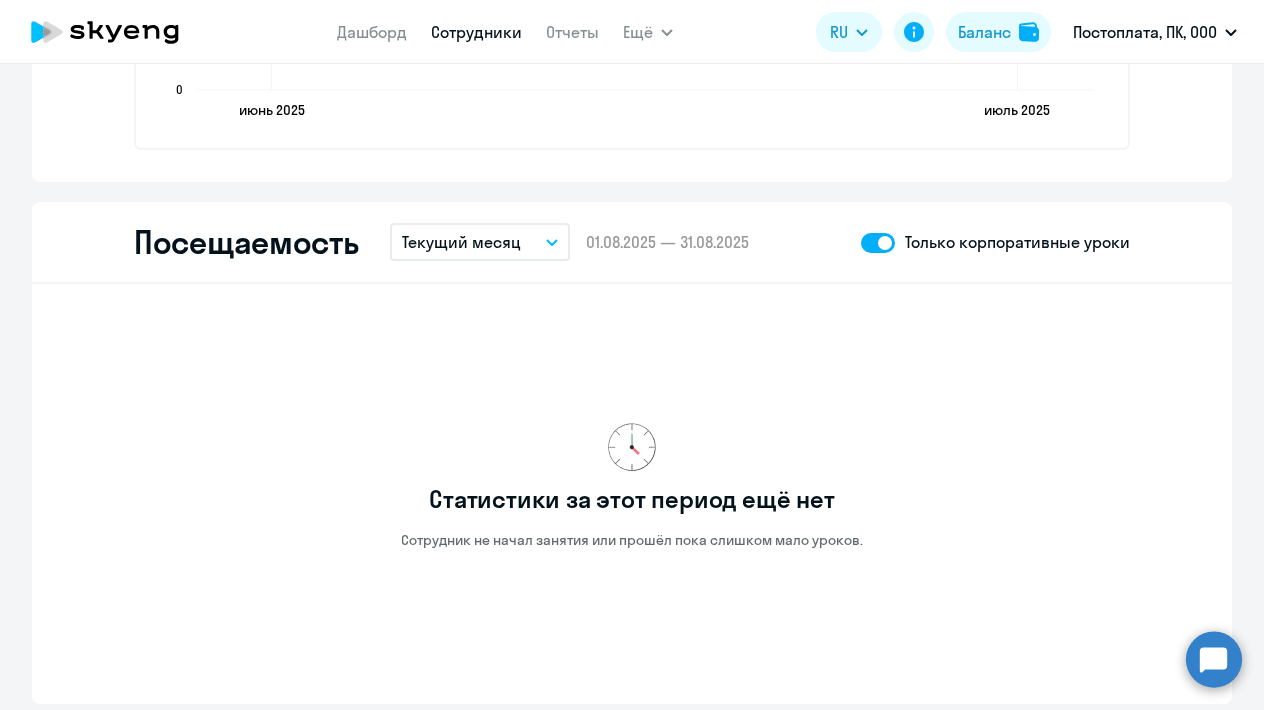 click on "Текущий месяц" at bounding box center [461, 242] 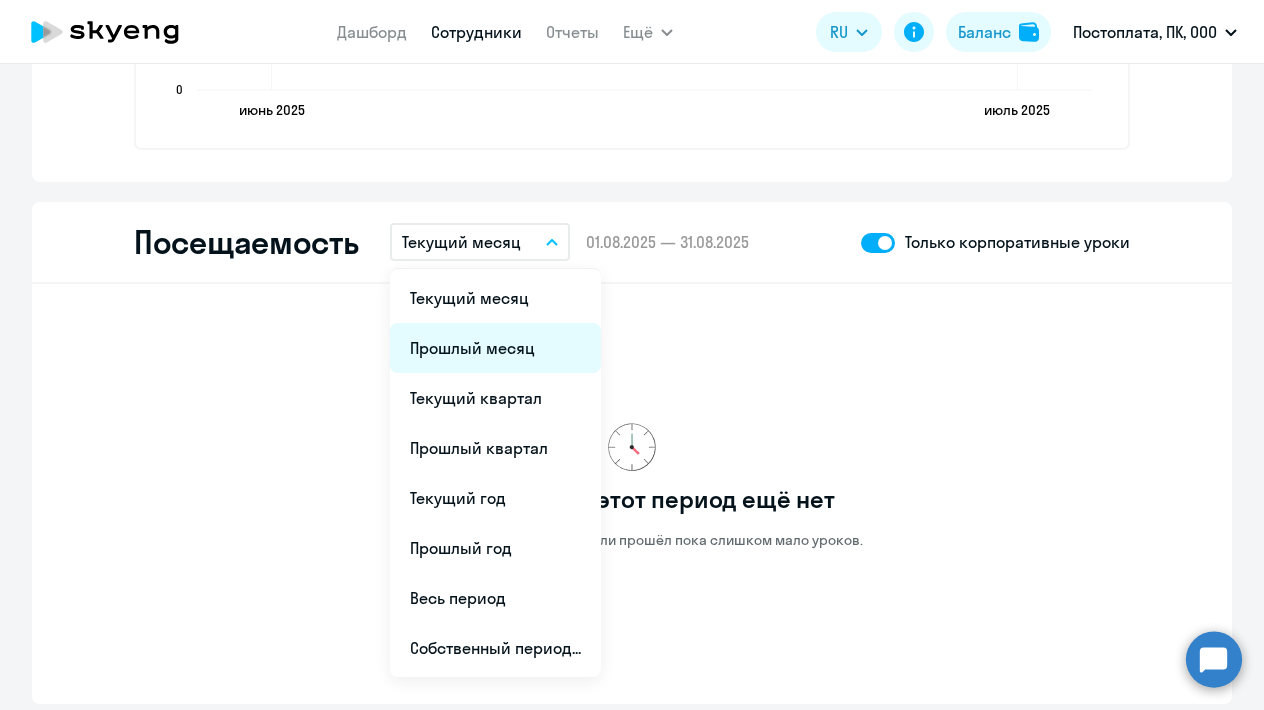 click on "Прошлый месяц" at bounding box center (495, 348) 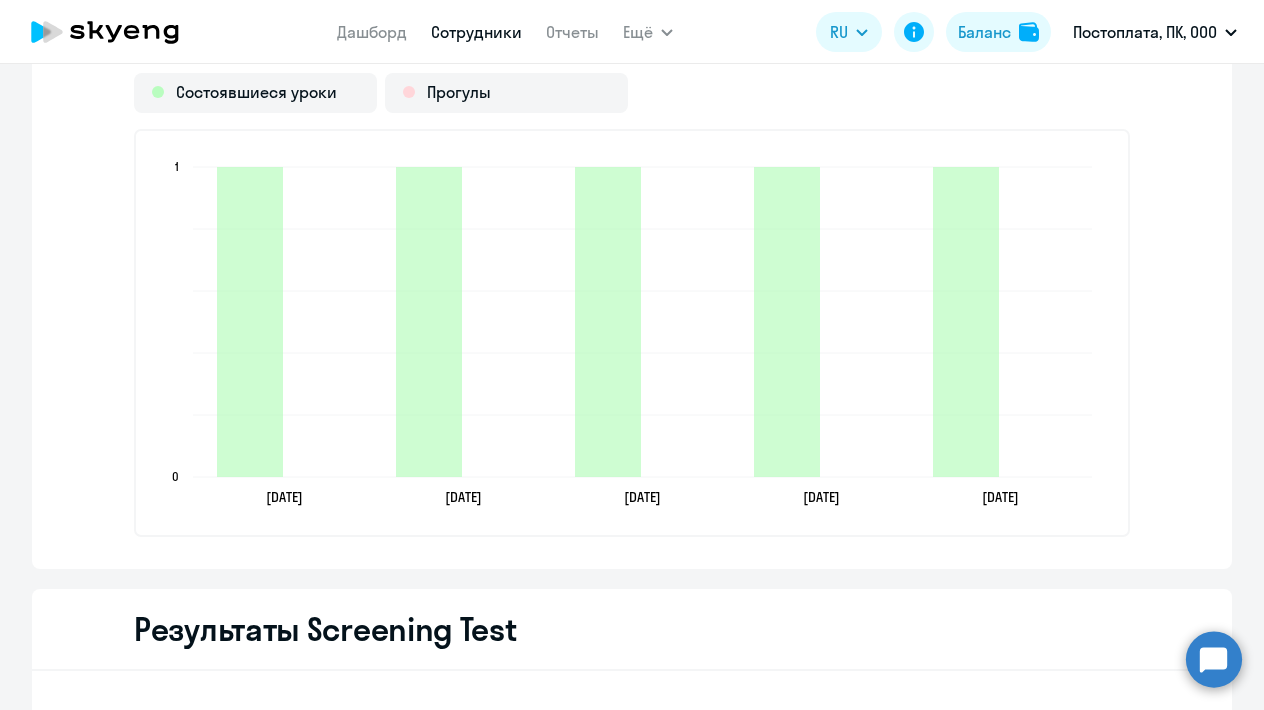 scroll, scrollTop: 2674, scrollLeft: 0, axis: vertical 